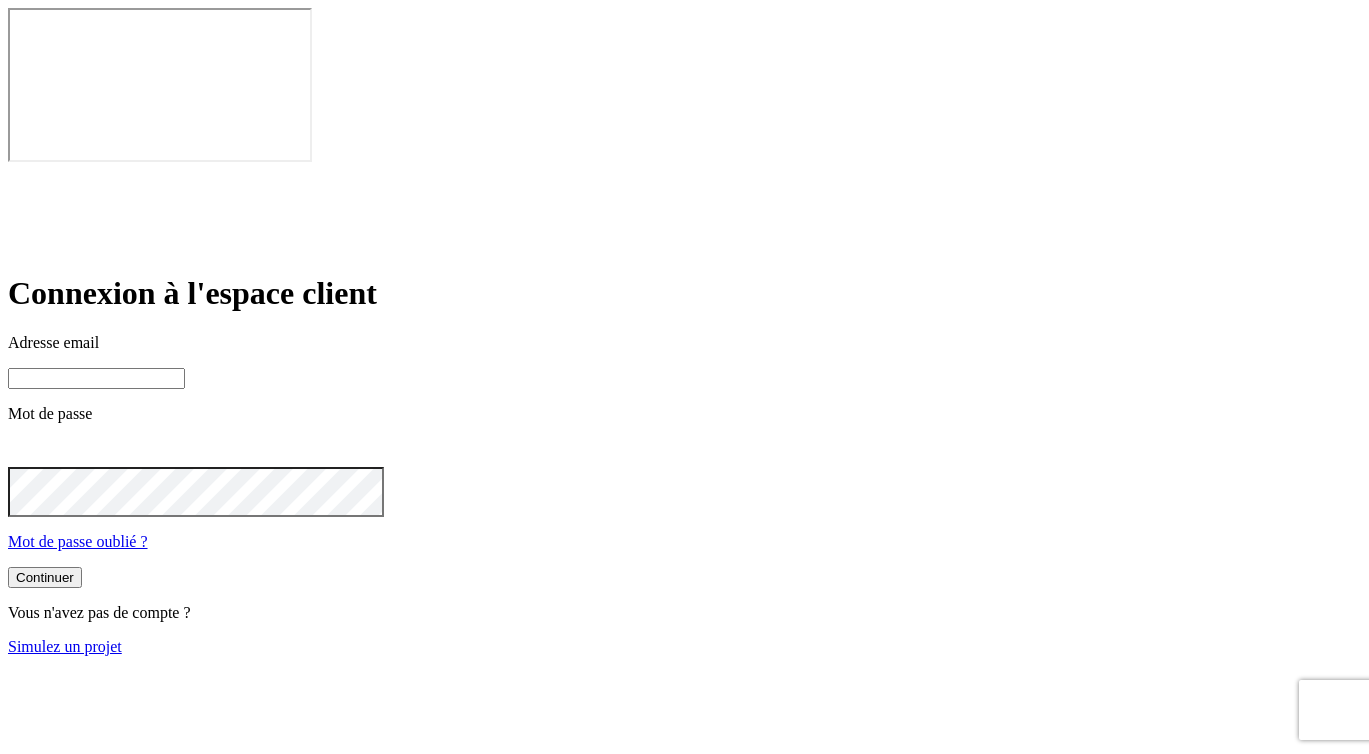 scroll, scrollTop: 0, scrollLeft: 0, axis: both 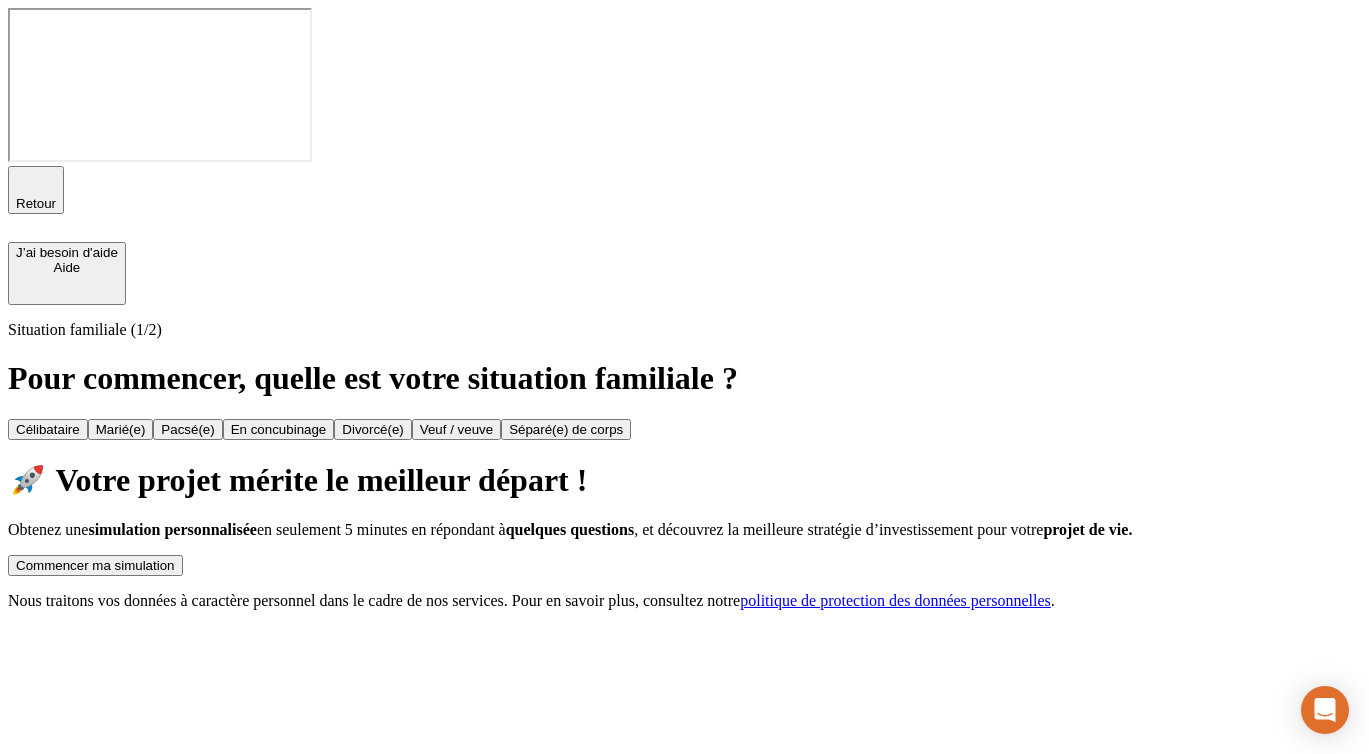 click on "Commencer ma simulation" at bounding box center (95, 565) 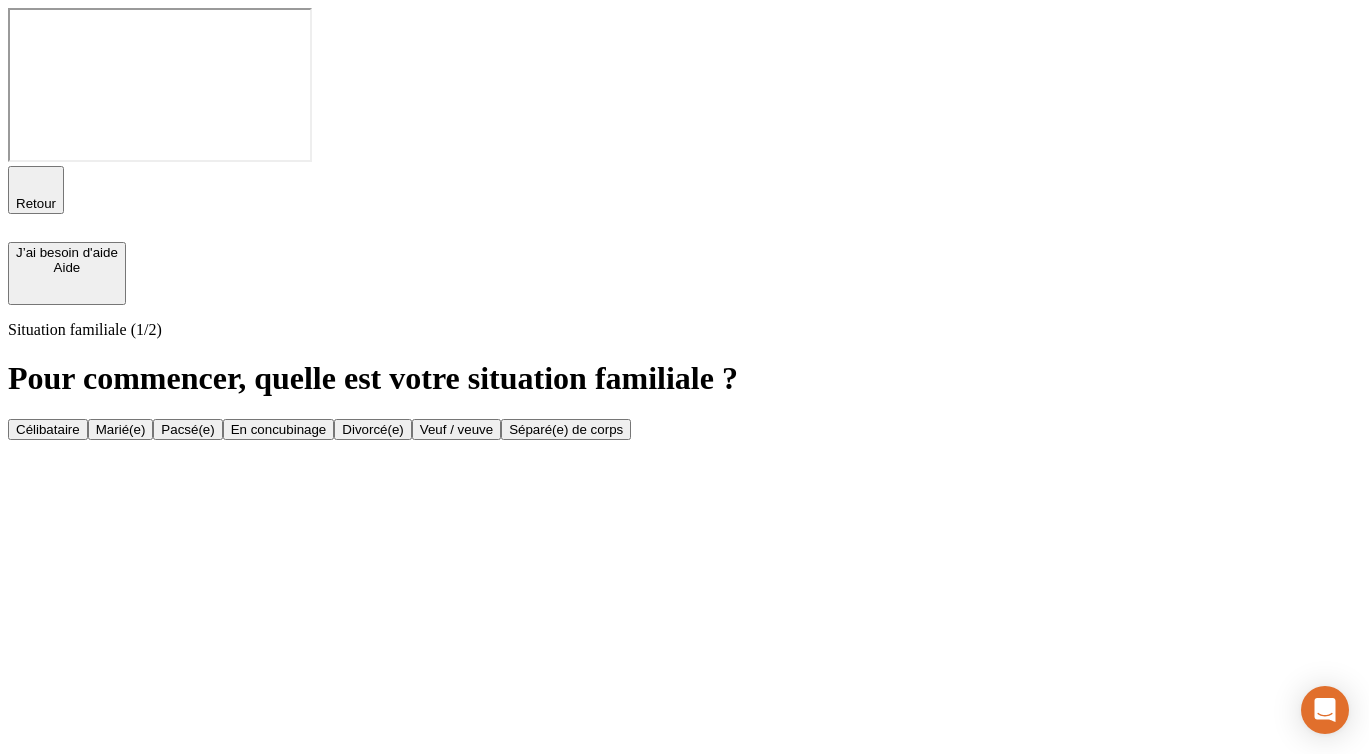 click on "En concubinage" at bounding box center [279, 429] 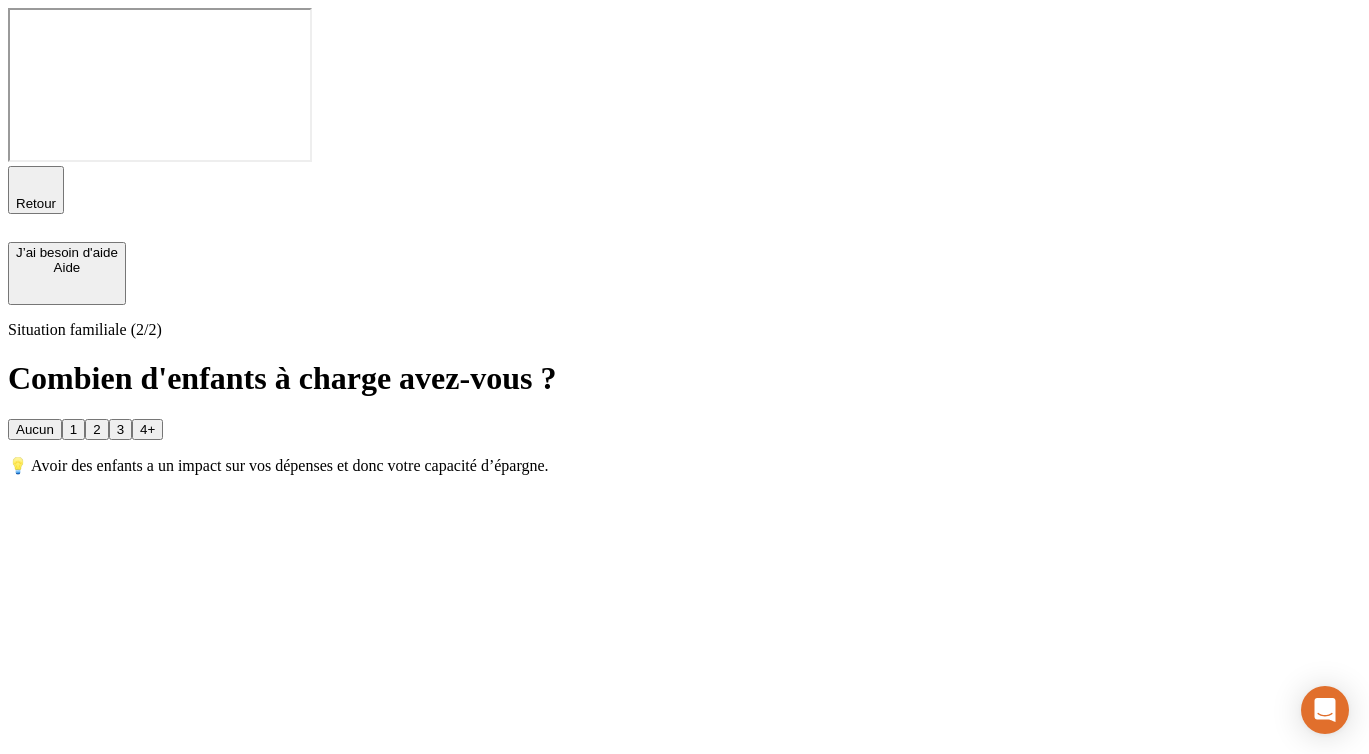 click on "1" at bounding box center (73, 429) 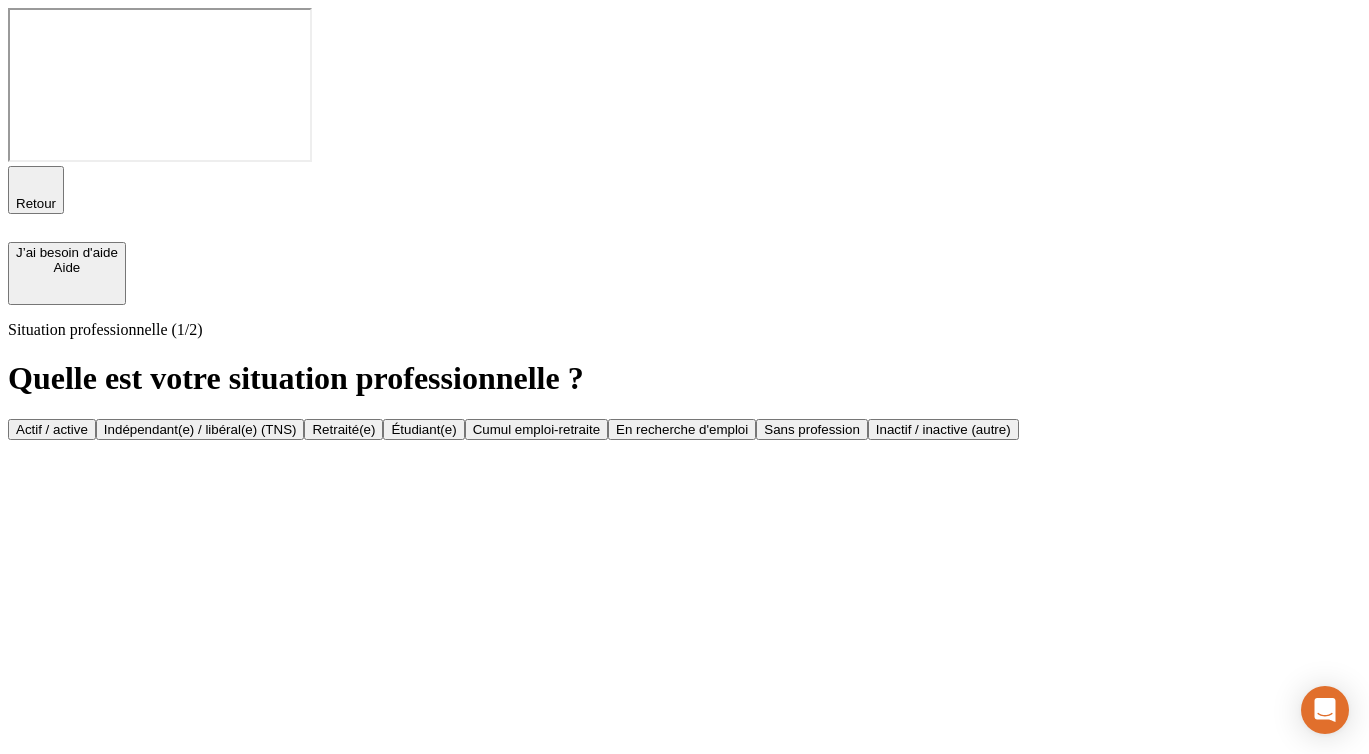 click on "Actif / active" at bounding box center (52, 429) 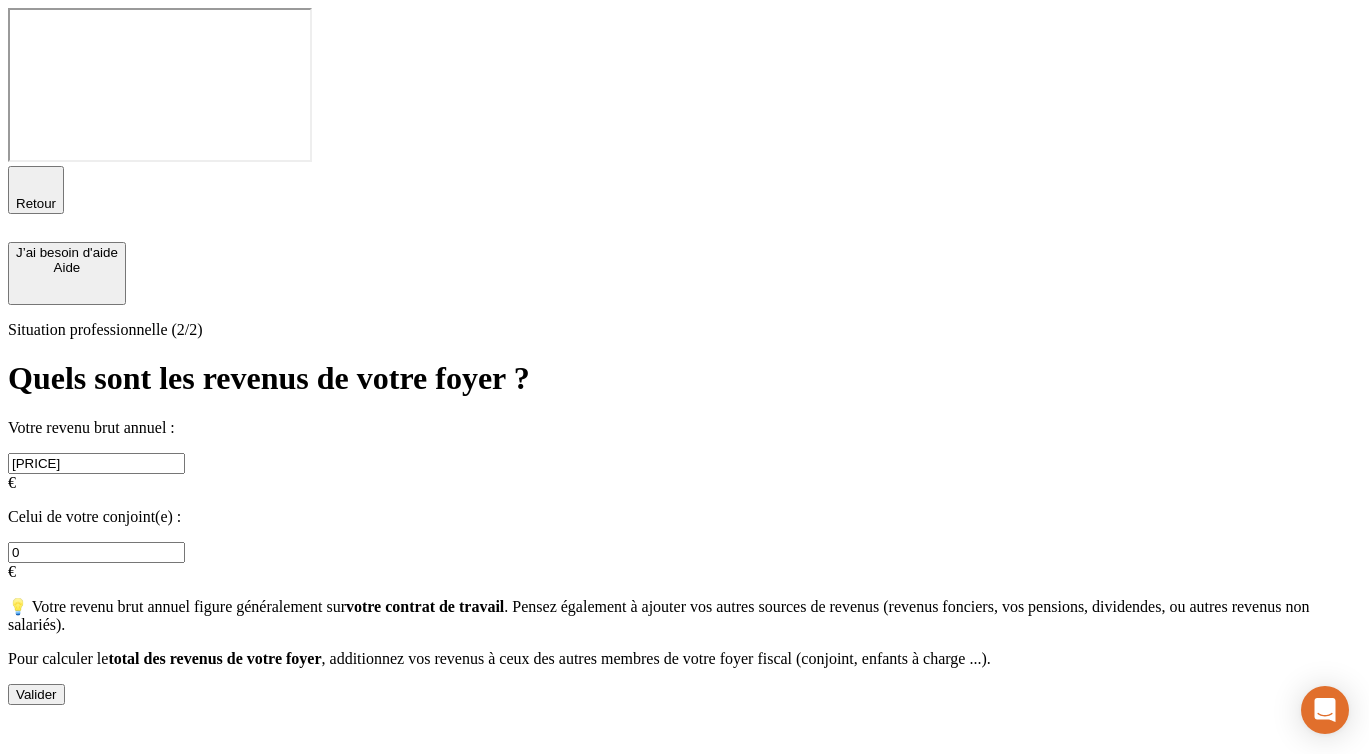 click on "Valider" at bounding box center [36, 694] 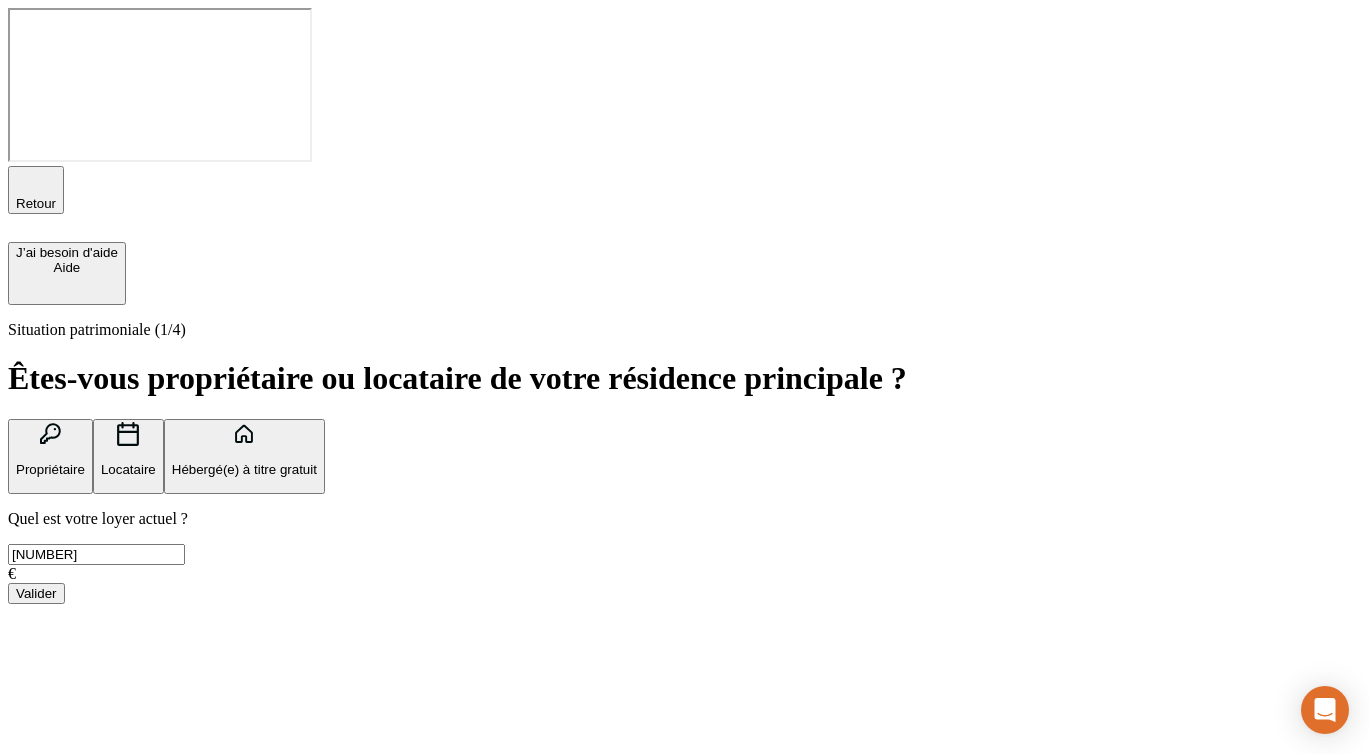 click on "Valider" at bounding box center (36, 593) 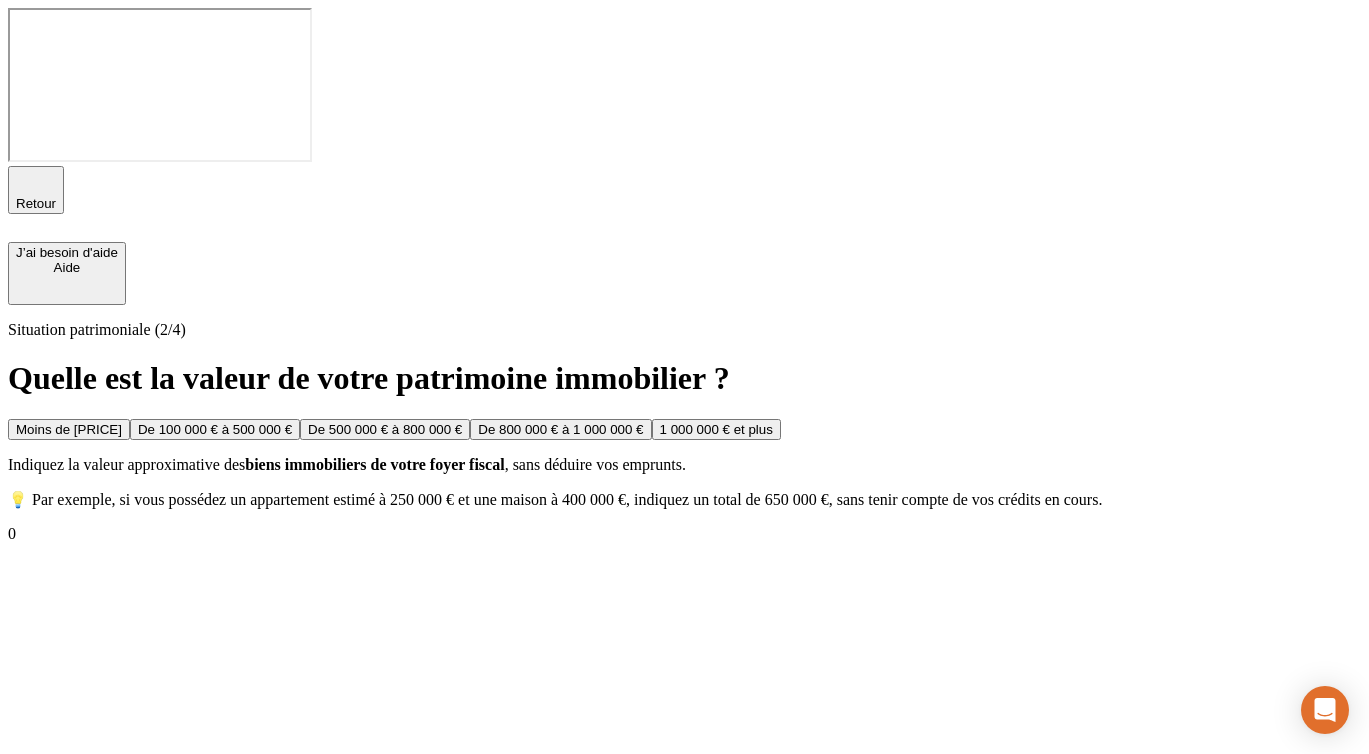 click on "De 100 000 € à 500 000 €" at bounding box center (215, 429) 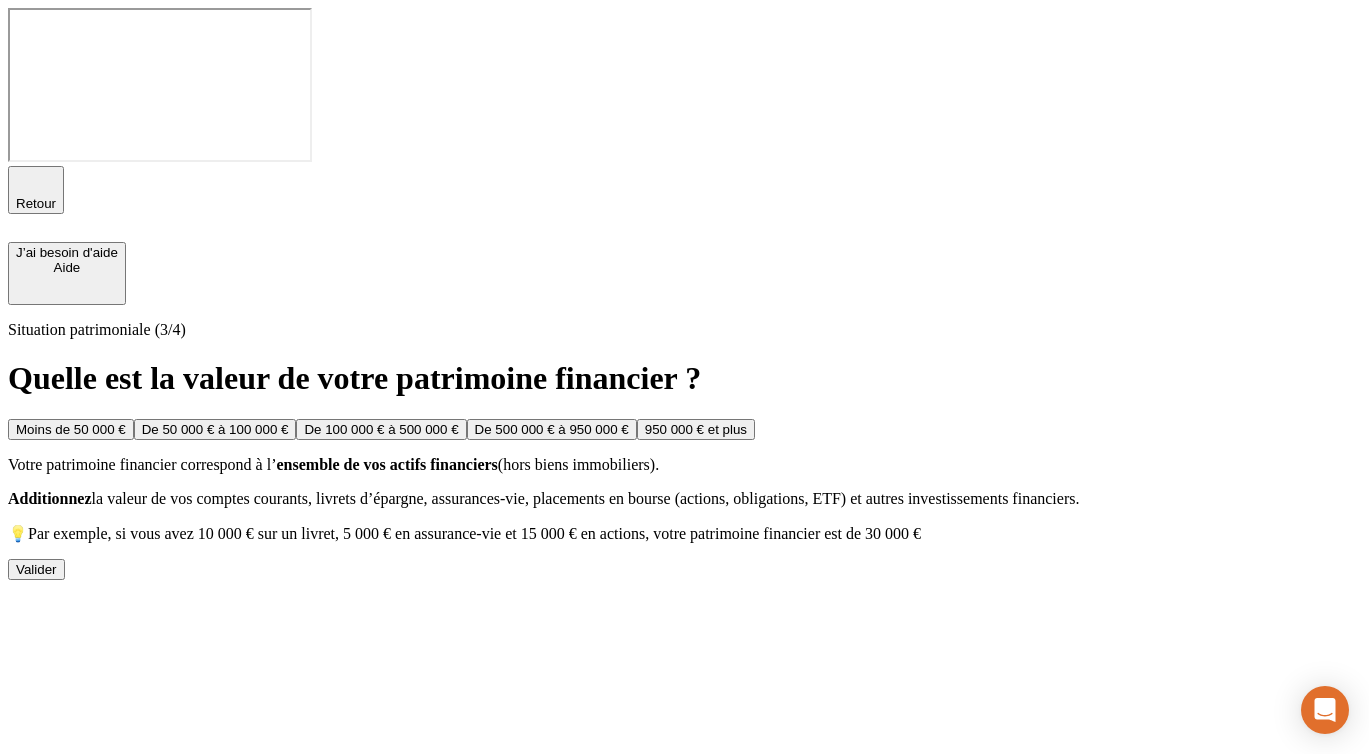 click on "De 100 000 € à 500 000 €" at bounding box center (381, 429) 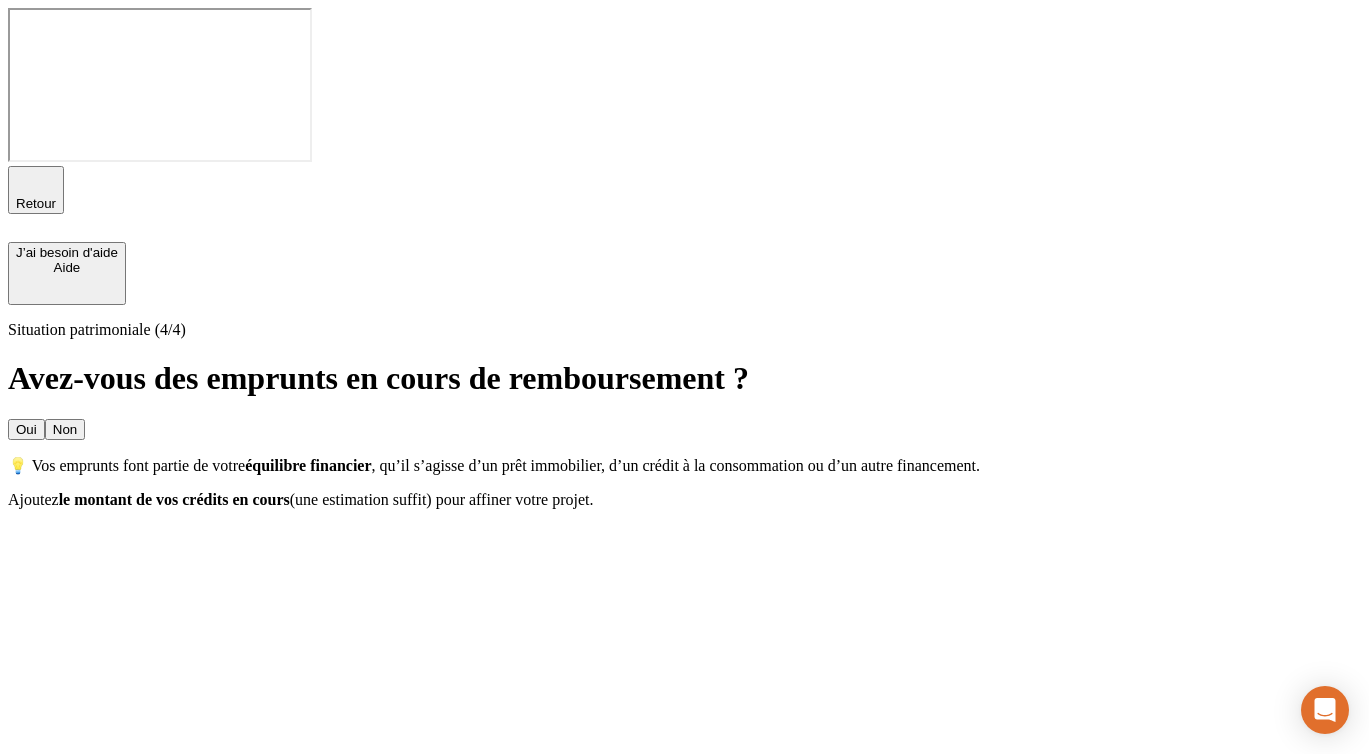 click on "Non" at bounding box center [65, 429] 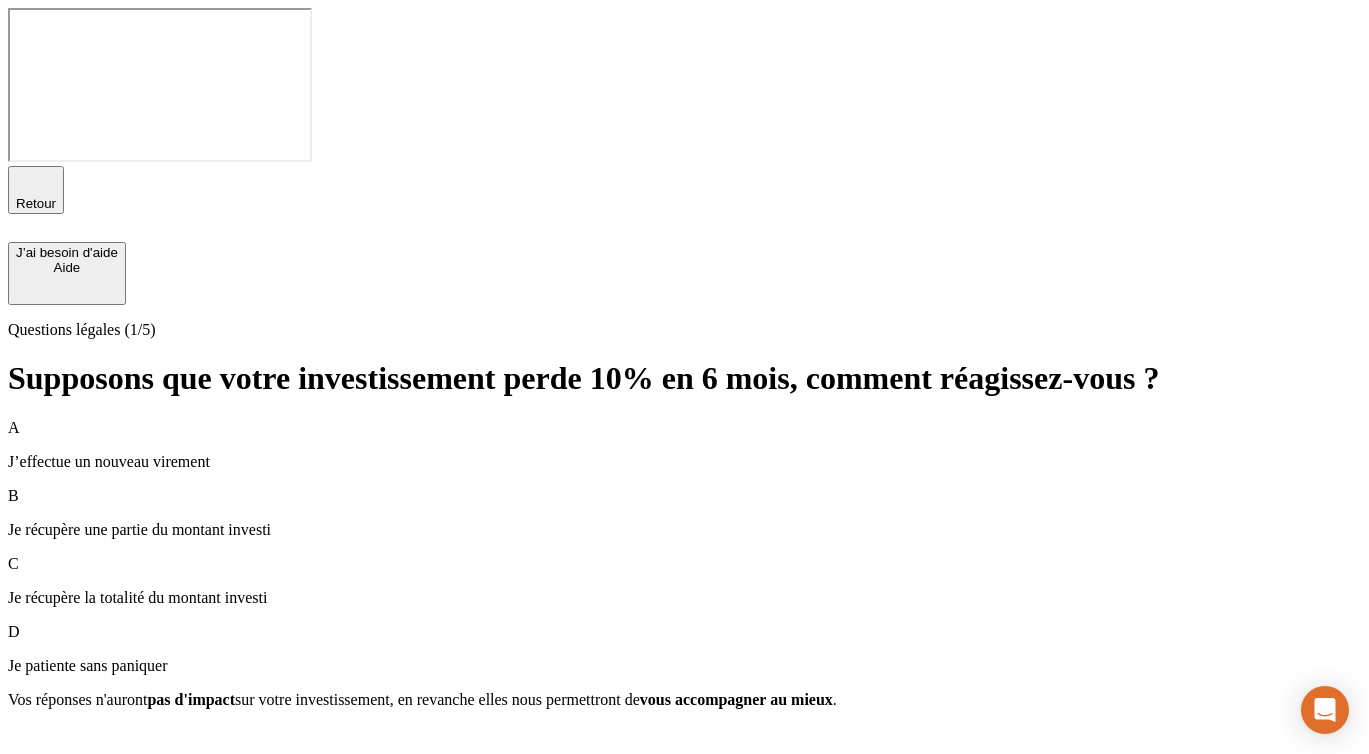 click on "D Je patiente sans paniquer" at bounding box center [684, 649] 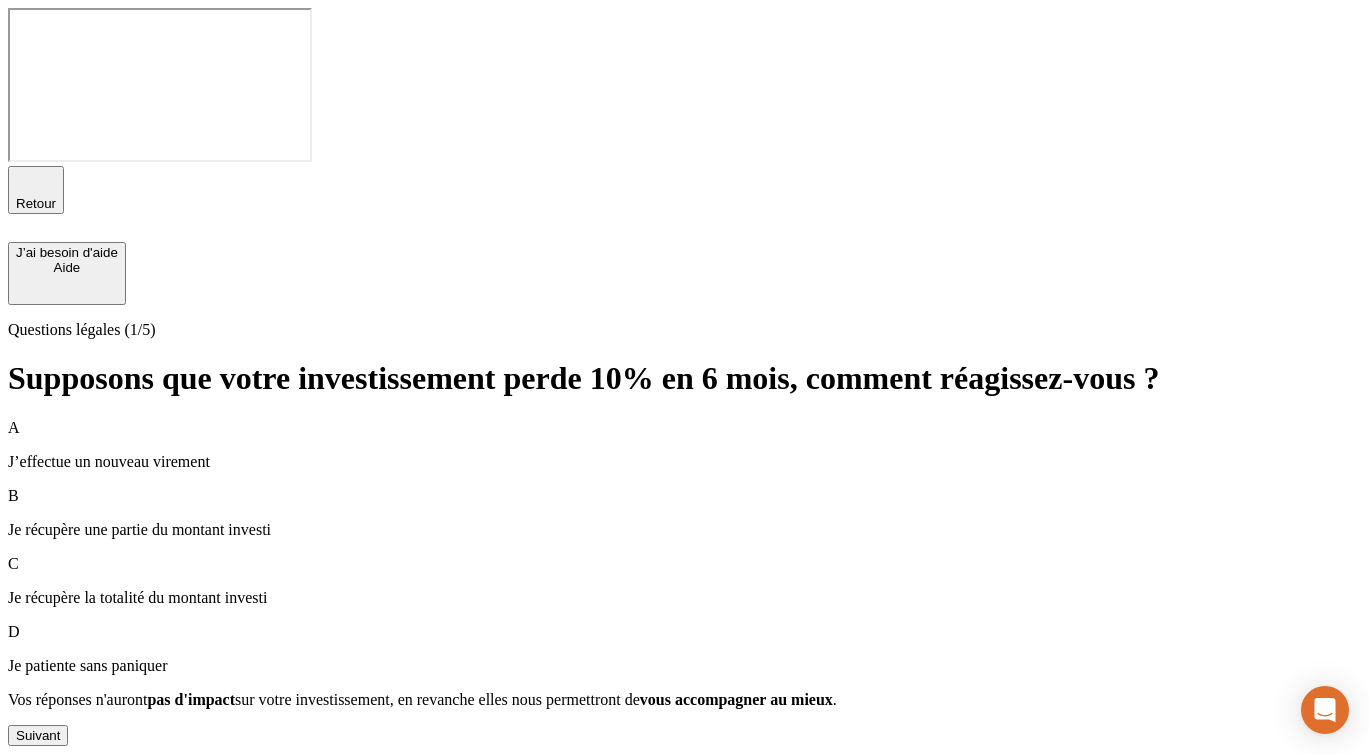 click on "Suivant" at bounding box center [38, 735] 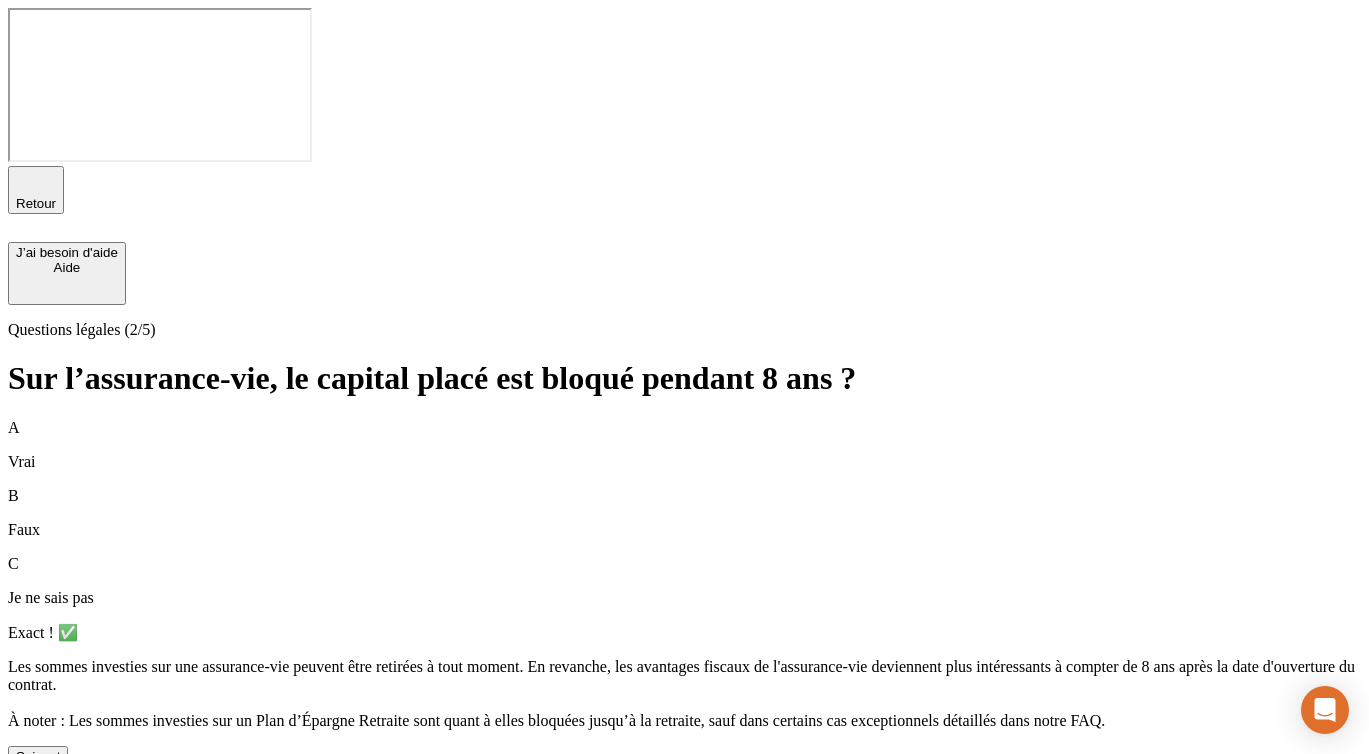 click on "Suivant" at bounding box center [38, 756] 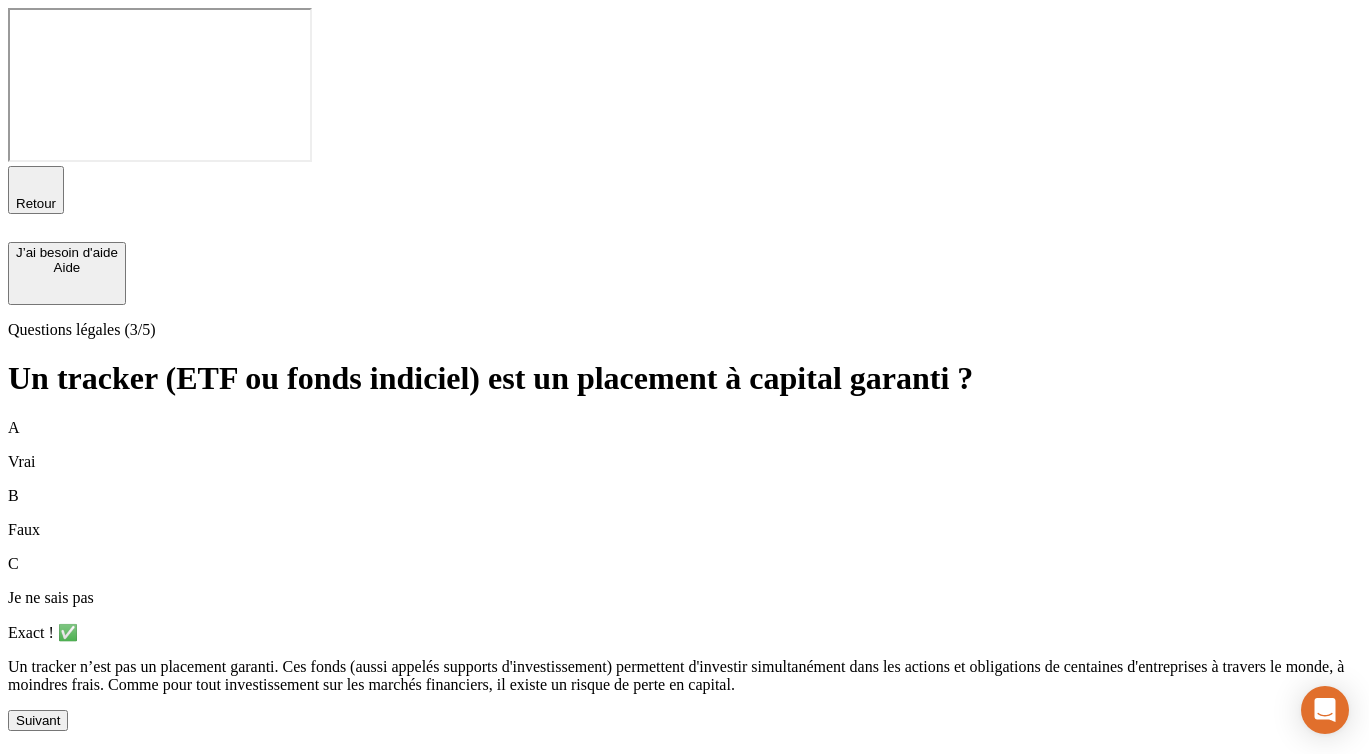 click on "Suivant" at bounding box center [38, 720] 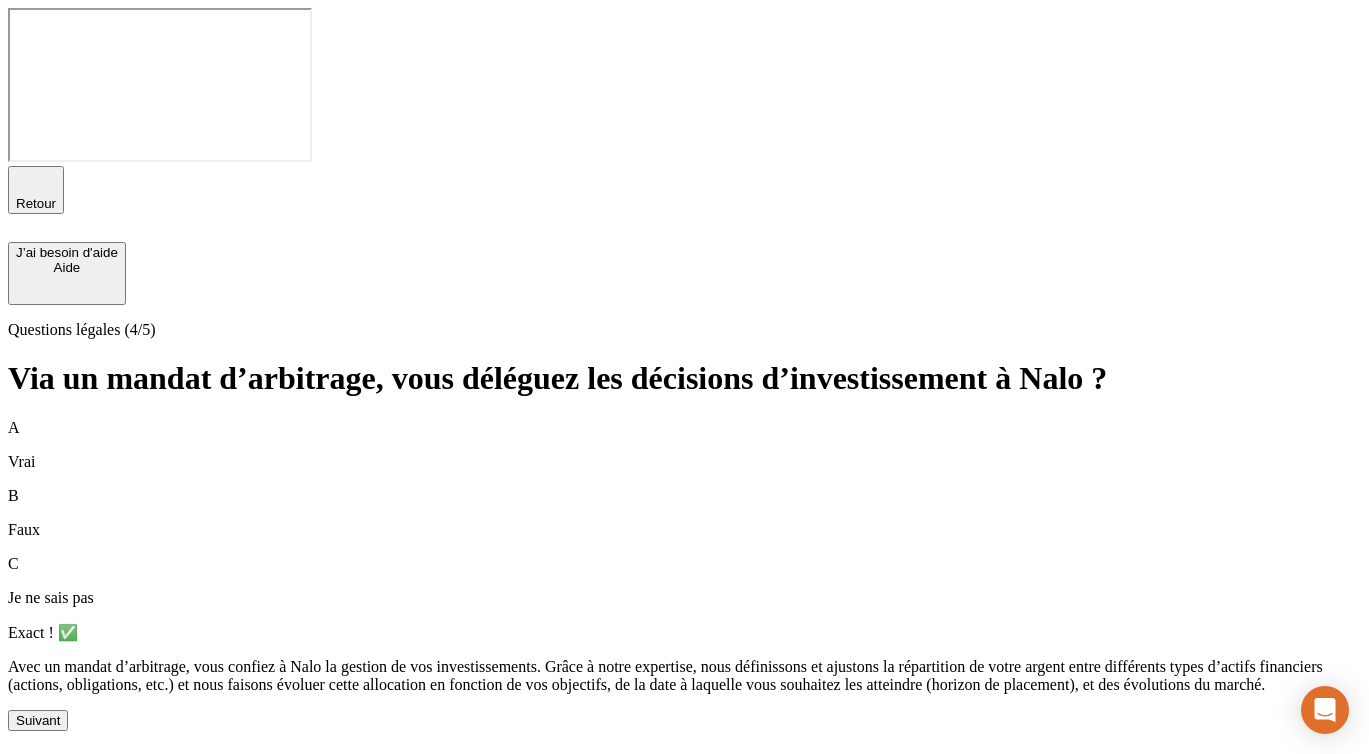 click on "Suivant" at bounding box center (38, 720) 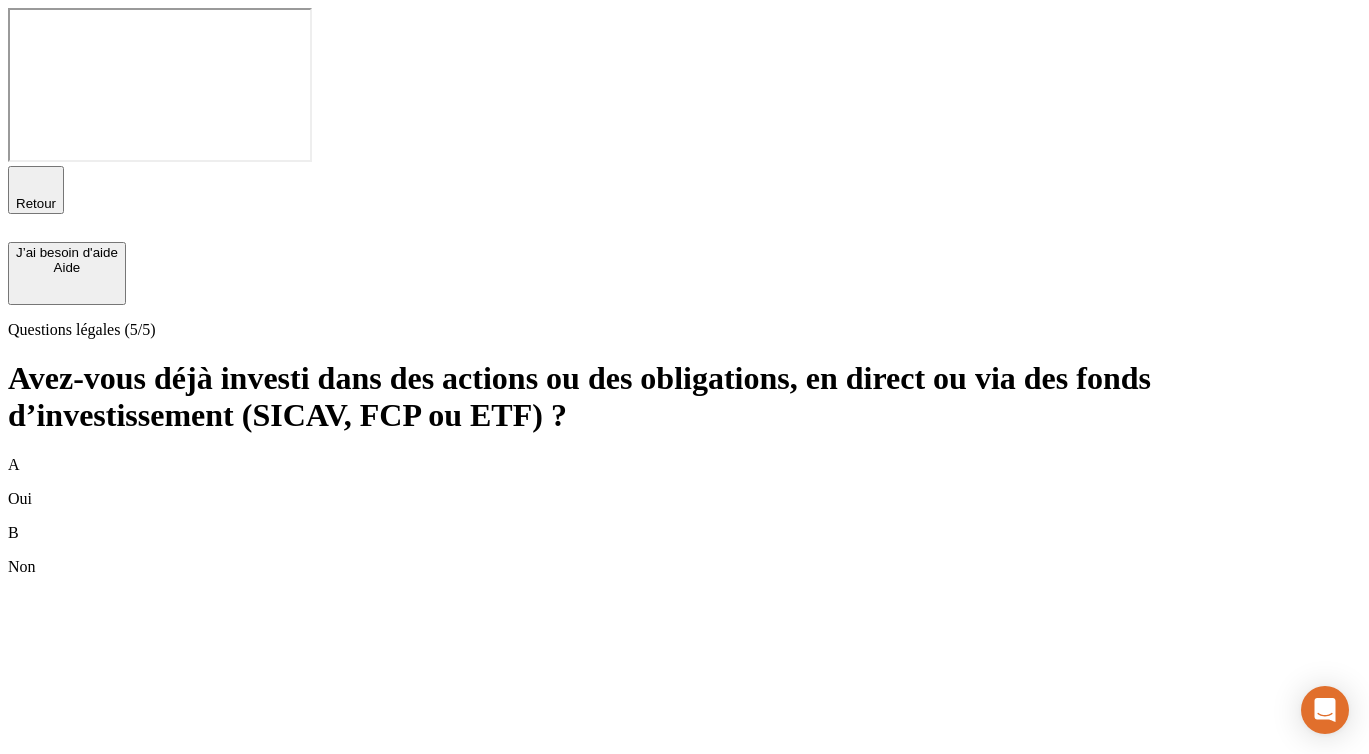 click on "B Non" at bounding box center (684, 550) 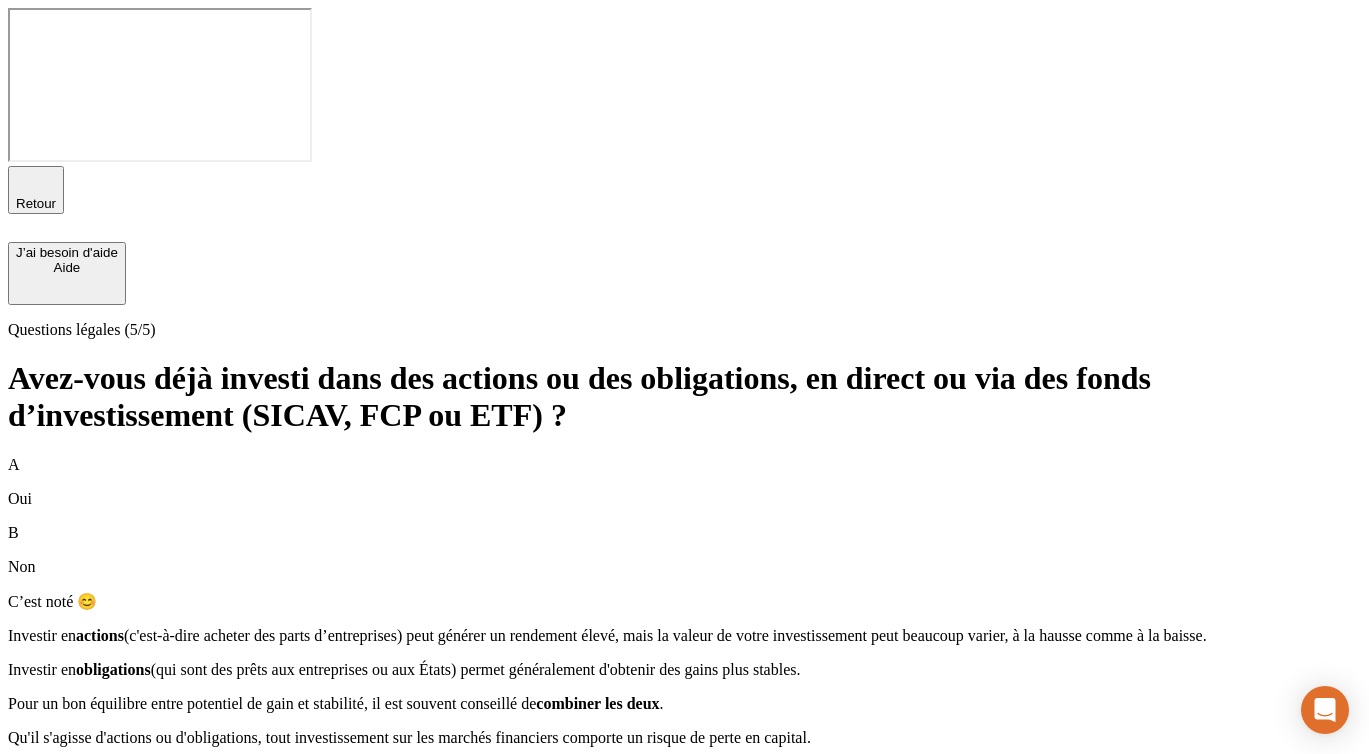 click on "Suivant" at bounding box center [38, 773] 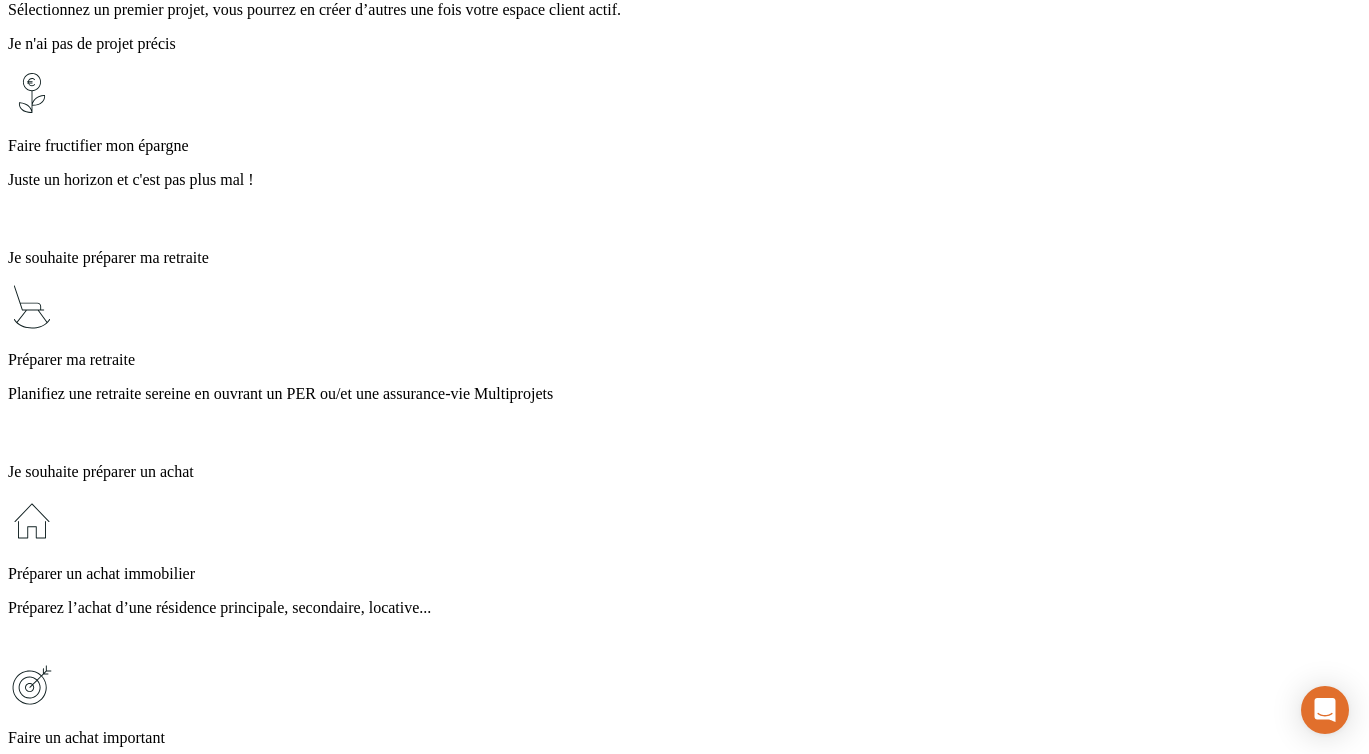 scroll, scrollTop: 425, scrollLeft: 0, axis: vertical 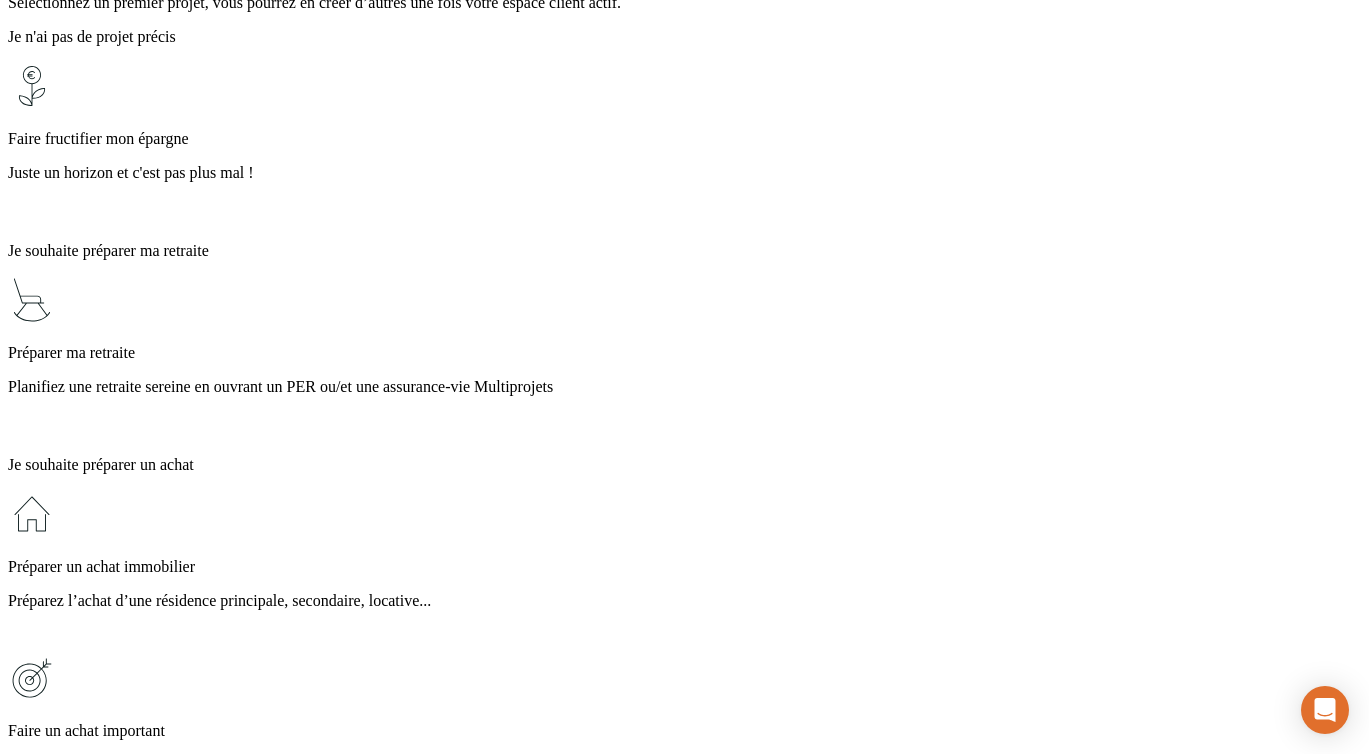 click on "Je souhaite préparer un achat" at bounding box center [684, 465] 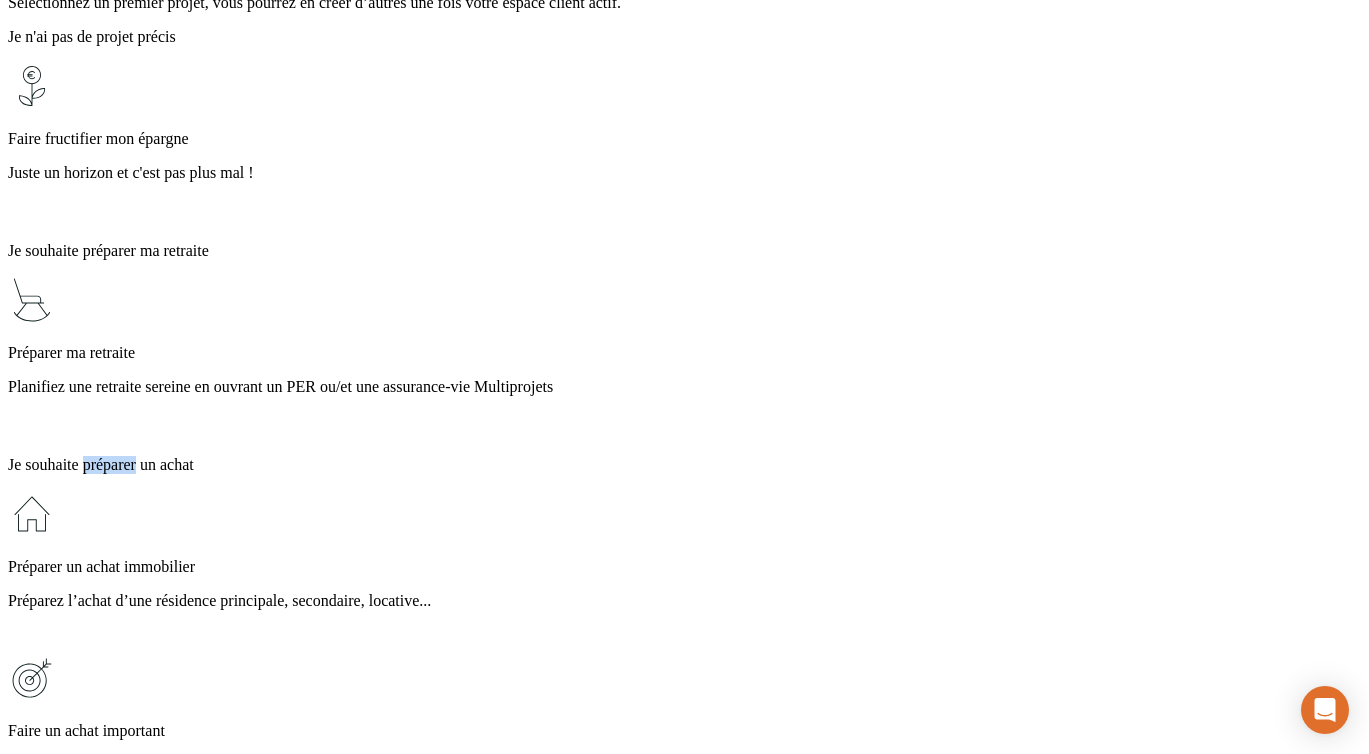 click on "Je souhaite préparer un achat" at bounding box center [684, 465] 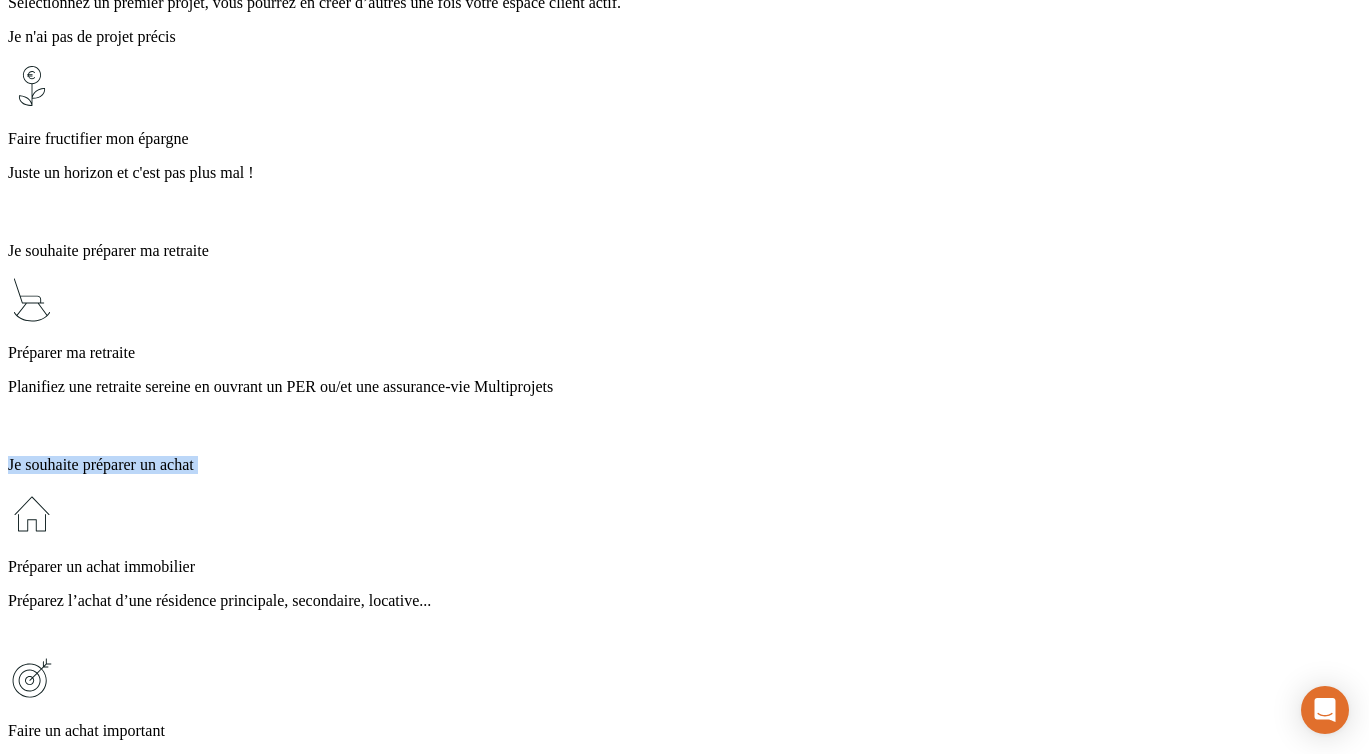 click on "Je souhaite préparer un achat" at bounding box center [684, 465] 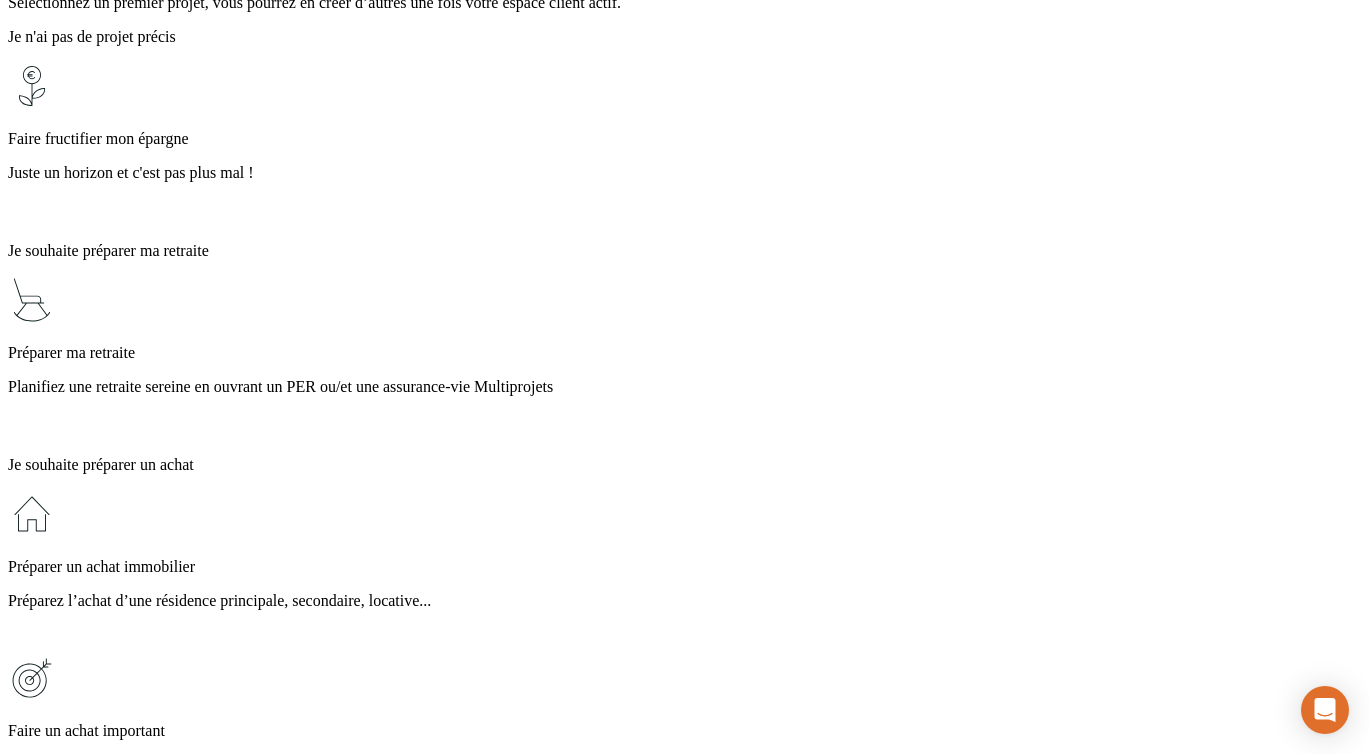 click on "Préparer un achat immobilier" at bounding box center [684, 567] 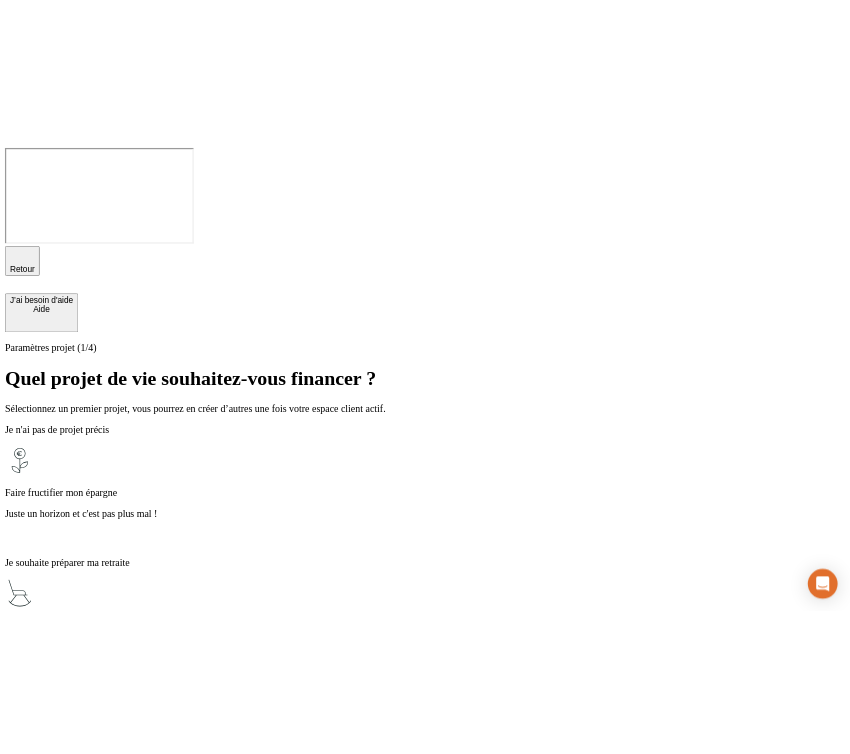 scroll, scrollTop: 425, scrollLeft: 0, axis: vertical 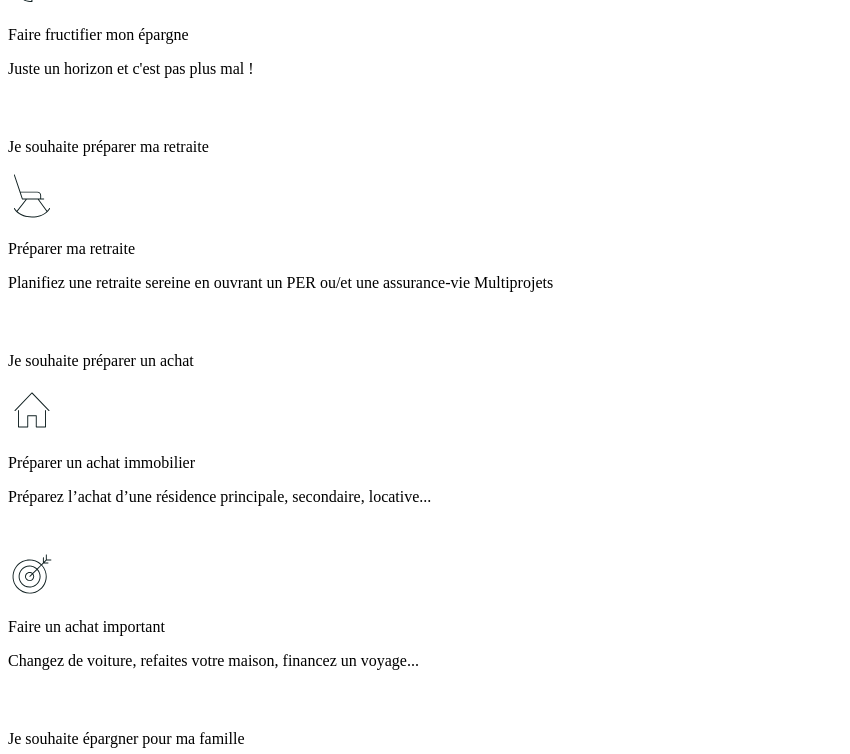 click on "Je souhaite épargner pour ma famille" at bounding box center [425, 739] 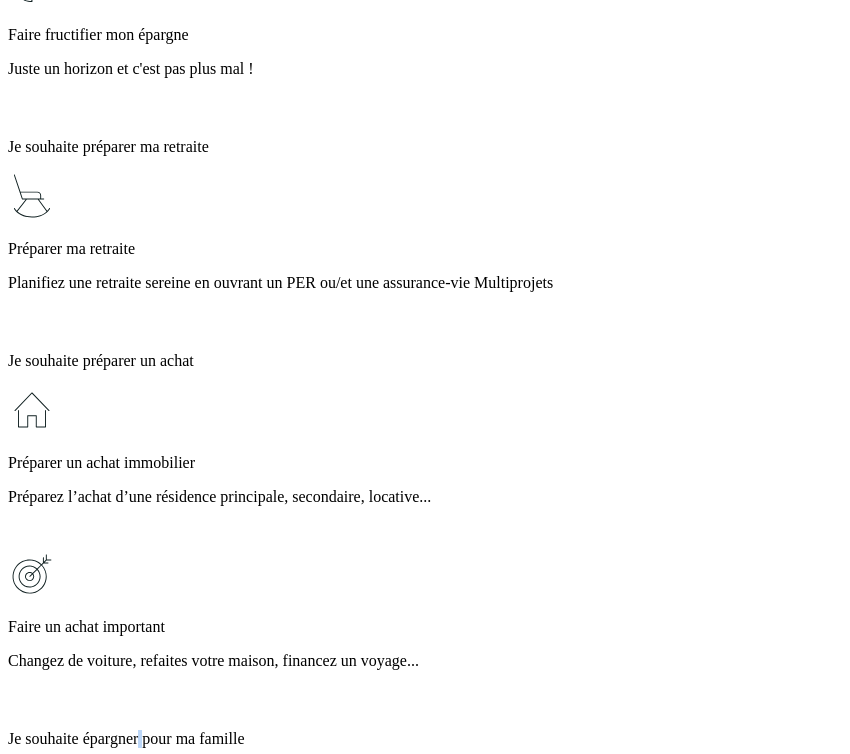 click on "Je souhaite épargner pour ma famille" at bounding box center [425, 739] 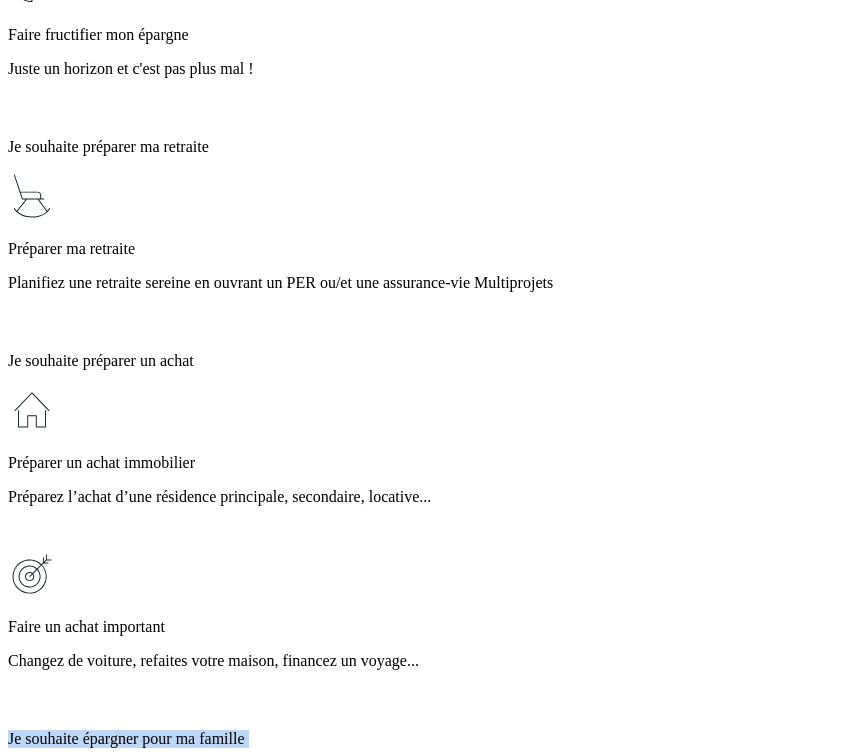 click on "Je souhaite épargner pour ma famille" at bounding box center (425, 739) 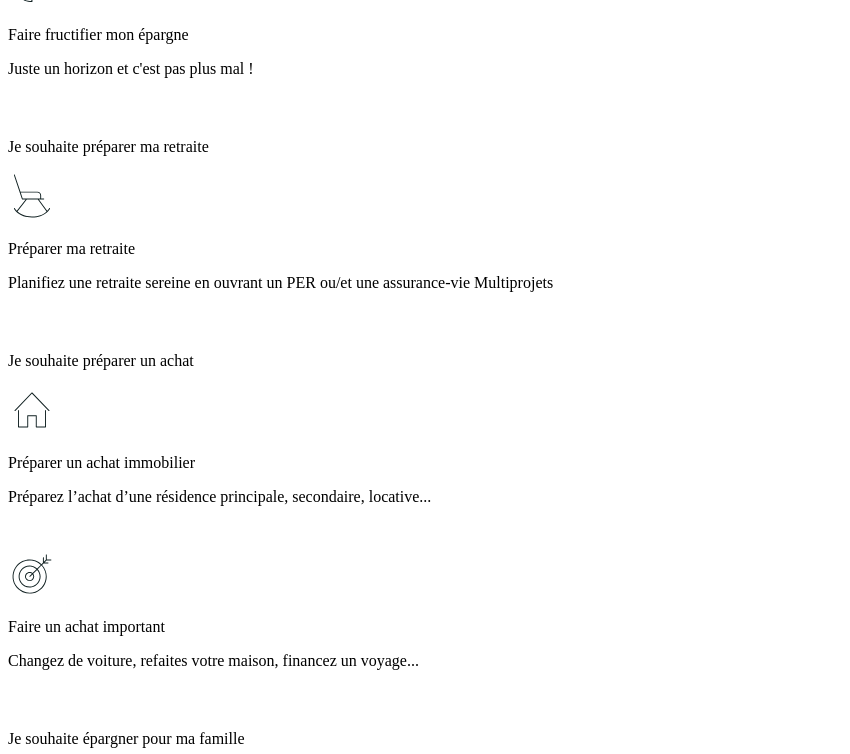 click on "Préparer une donation" at bounding box center (425, 1169) 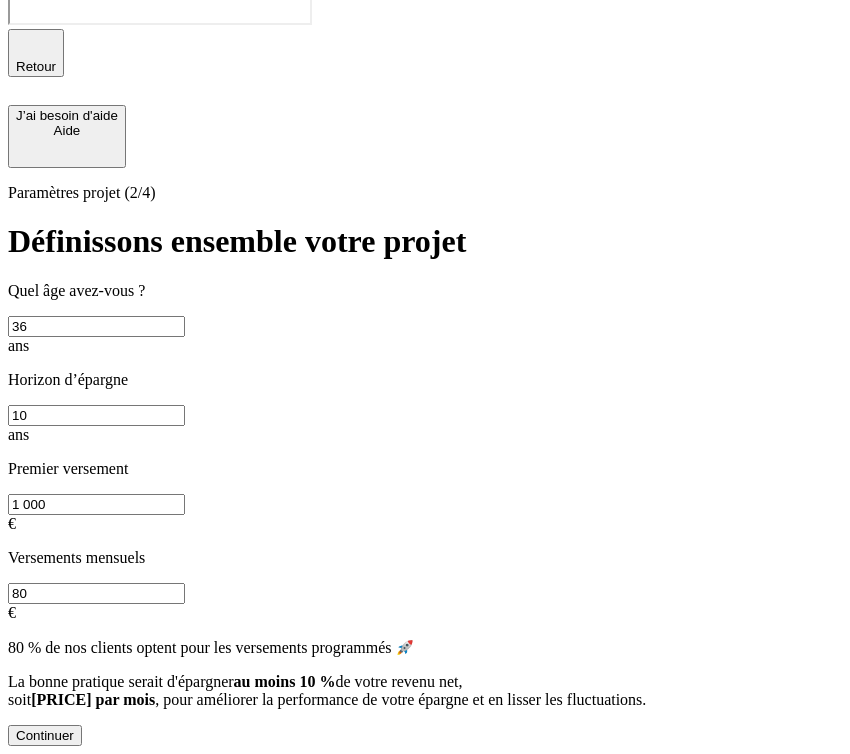 scroll, scrollTop: 0, scrollLeft: 0, axis: both 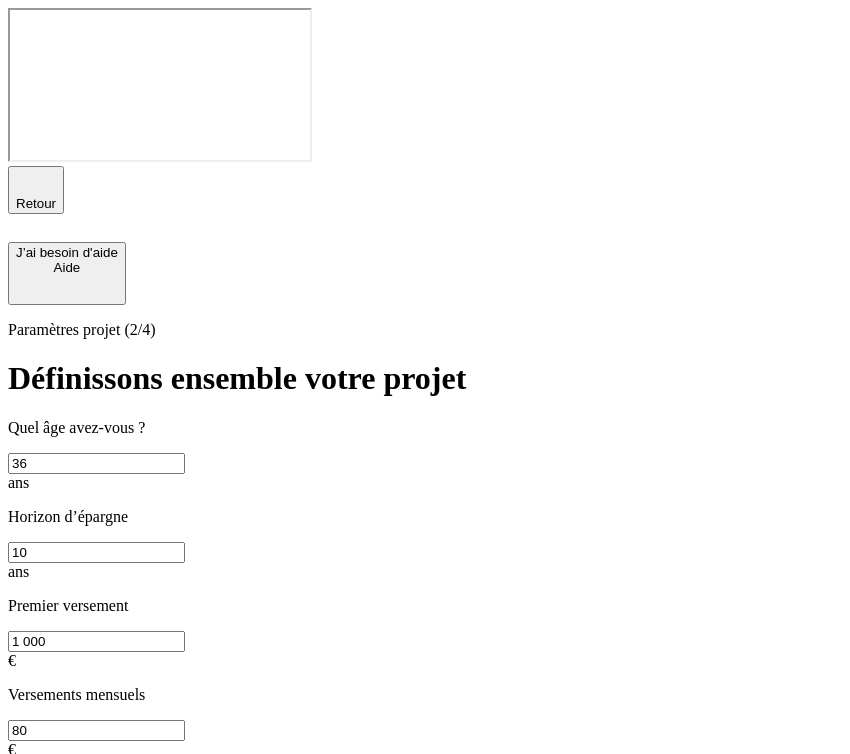 click 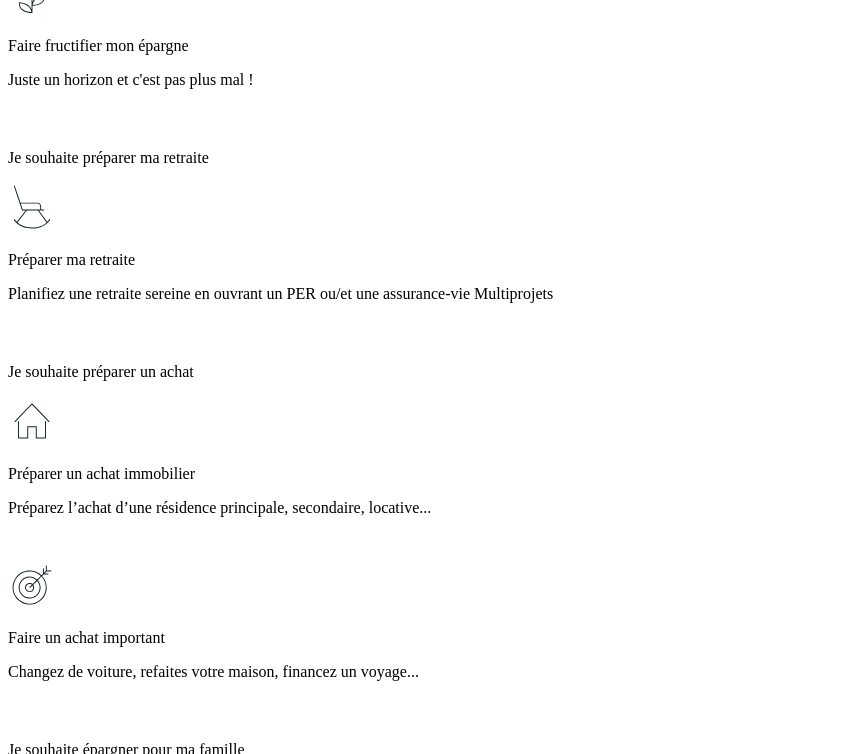 scroll, scrollTop: 544, scrollLeft: 0, axis: vertical 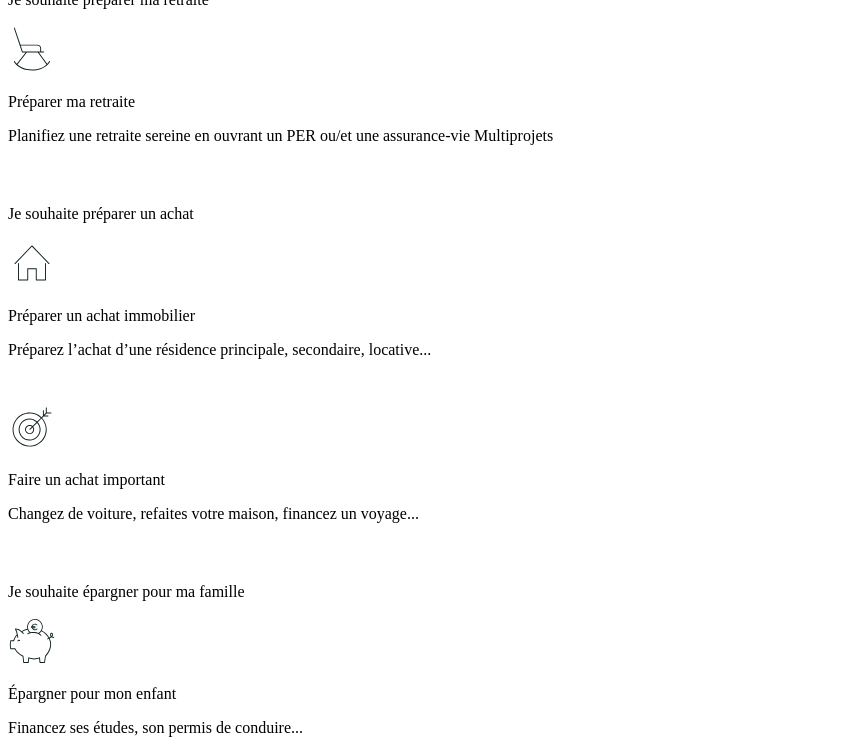 click on "Je souhaite préparer un projet à court terme" at bounding box center [425, 1134] 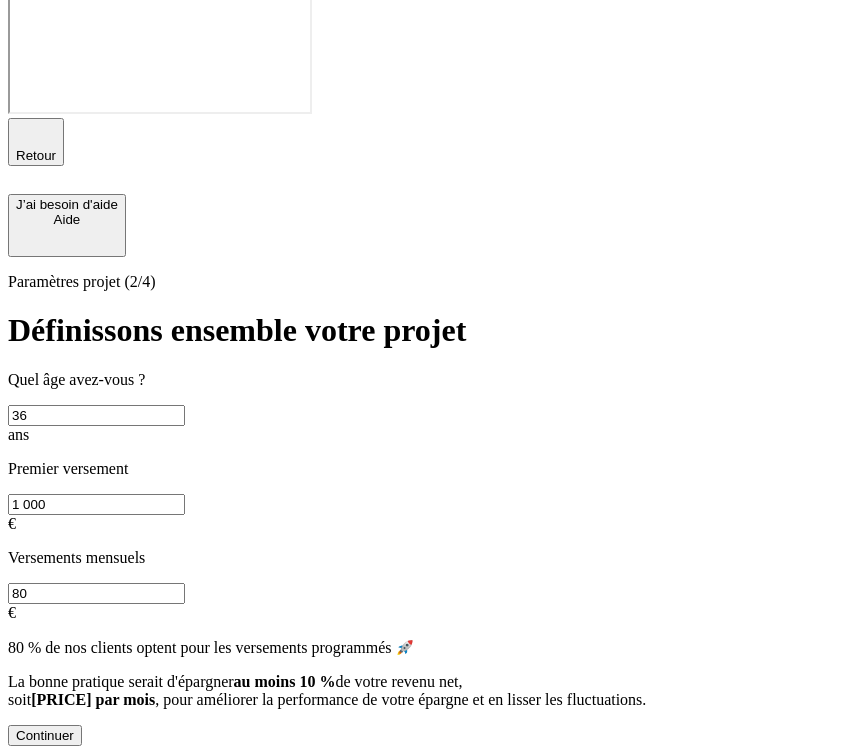 scroll, scrollTop: 0, scrollLeft: 0, axis: both 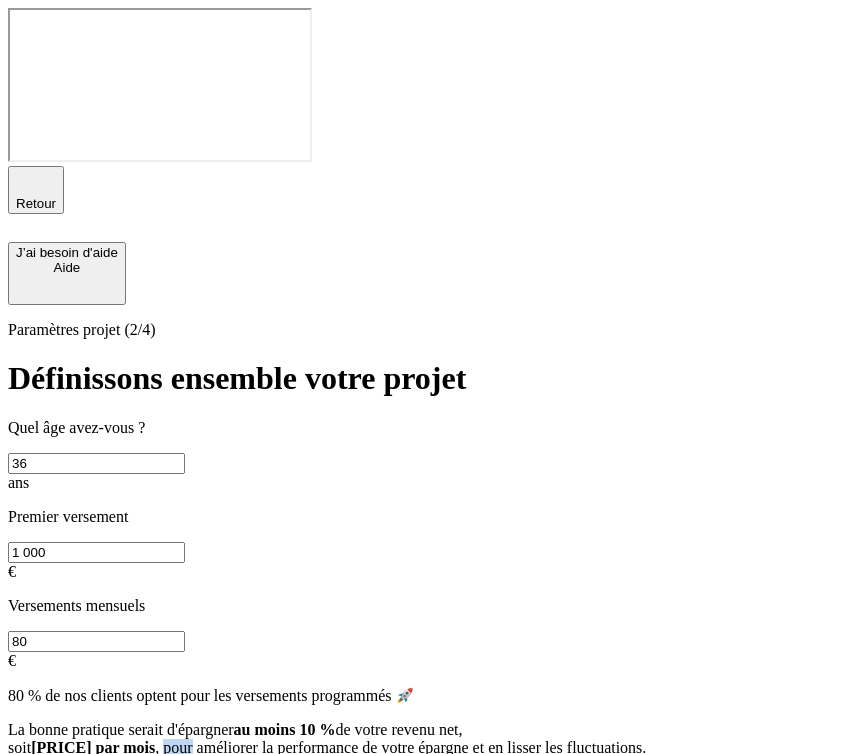click on ", pour améliorer la performance de votre épargne et en lisser les fluctuations." at bounding box center [400, 747] 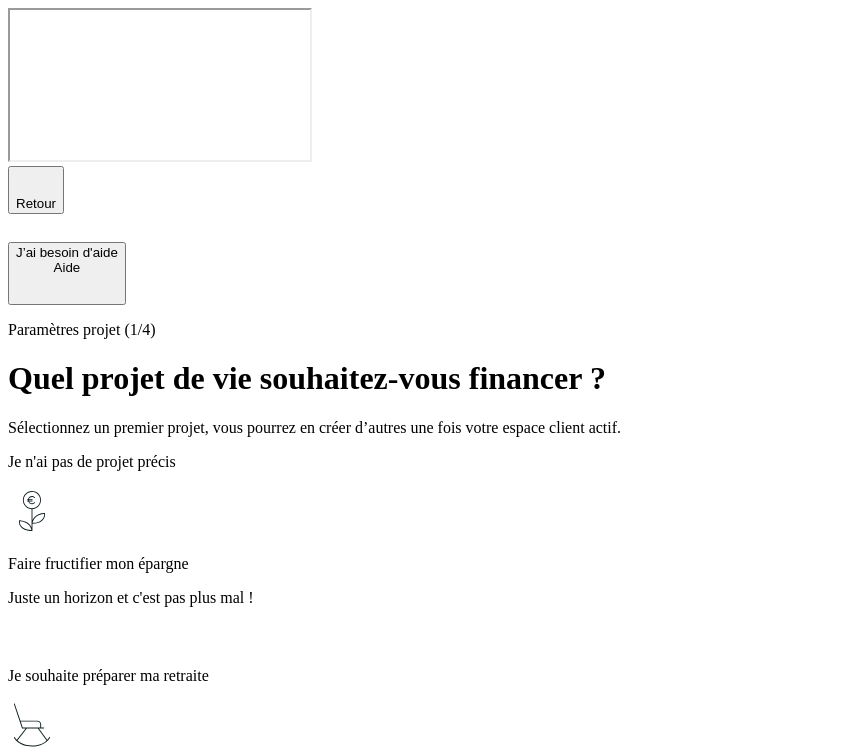 scroll, scrollTop: 676, scrollLeft: 0, axis: vertical 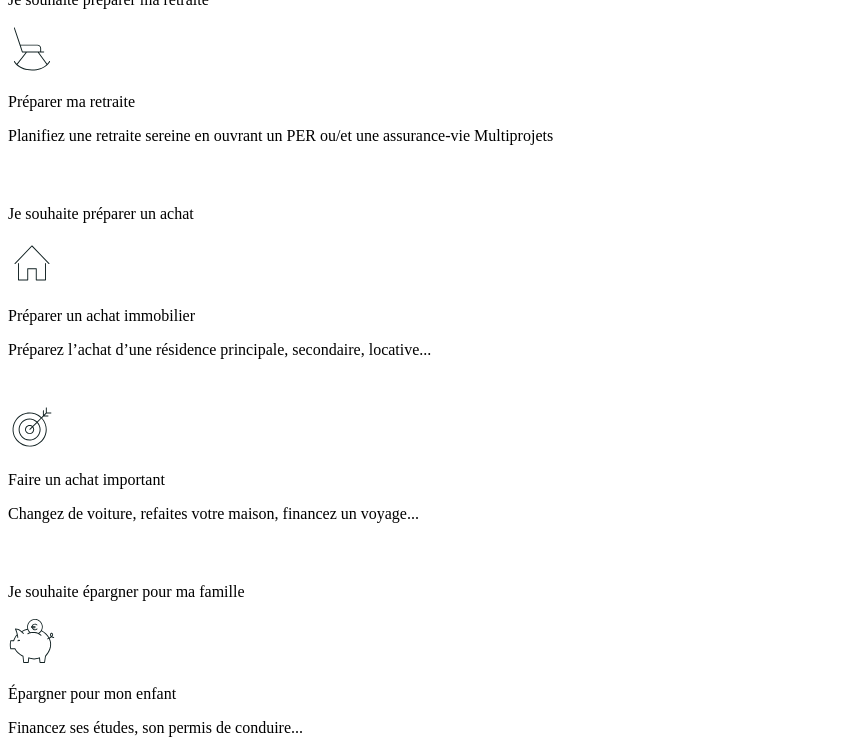 click on "Notre fonds en euros 100% garanti est la solution idéale pour vos projets à court terme dont l’horizon est inférieur à 3 ans." at bounding box center (425, 1270) 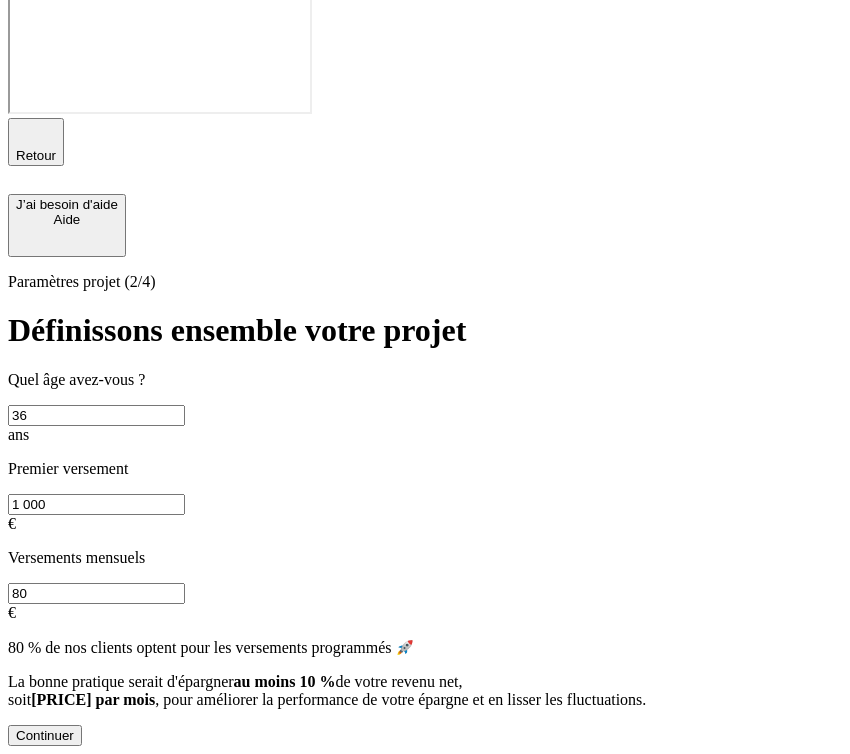 scroll, scrollTop: 0, scrollLeft: 0, axis: both 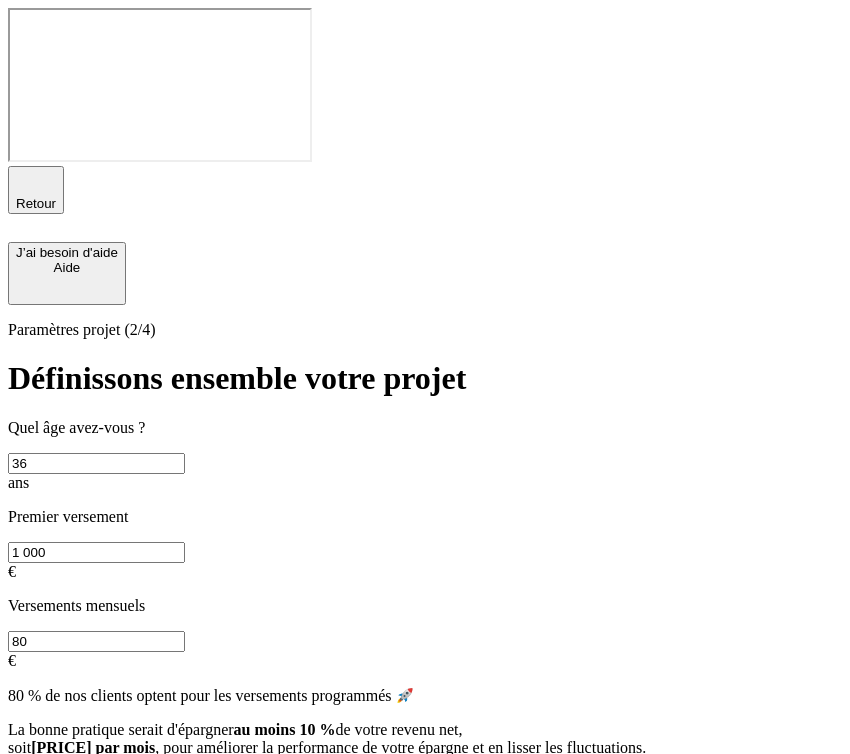 click 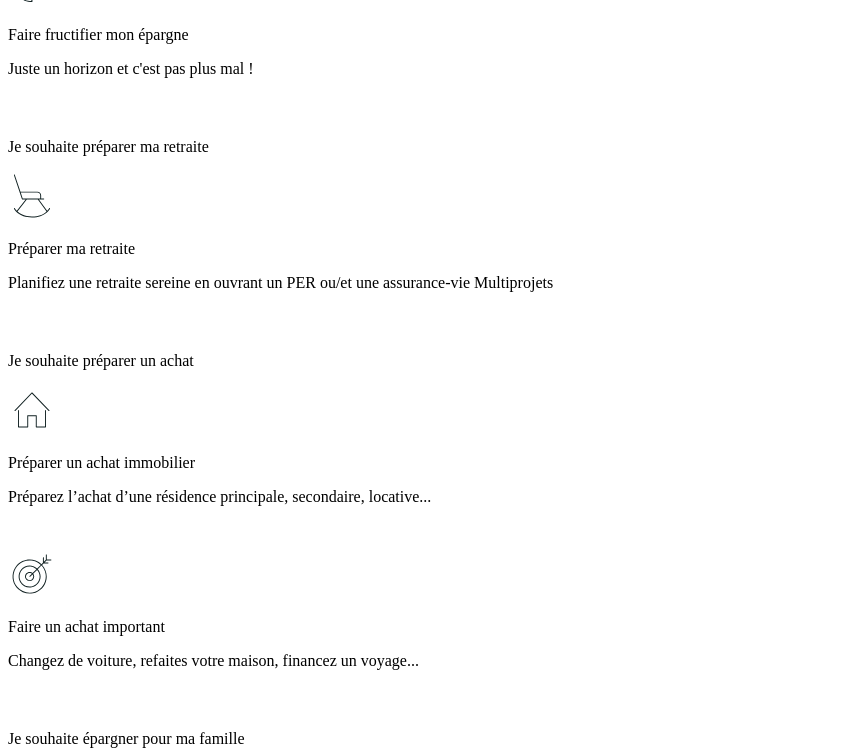 scroll, scrollTop: 580, scrollLeft: 0, axis: vertical 